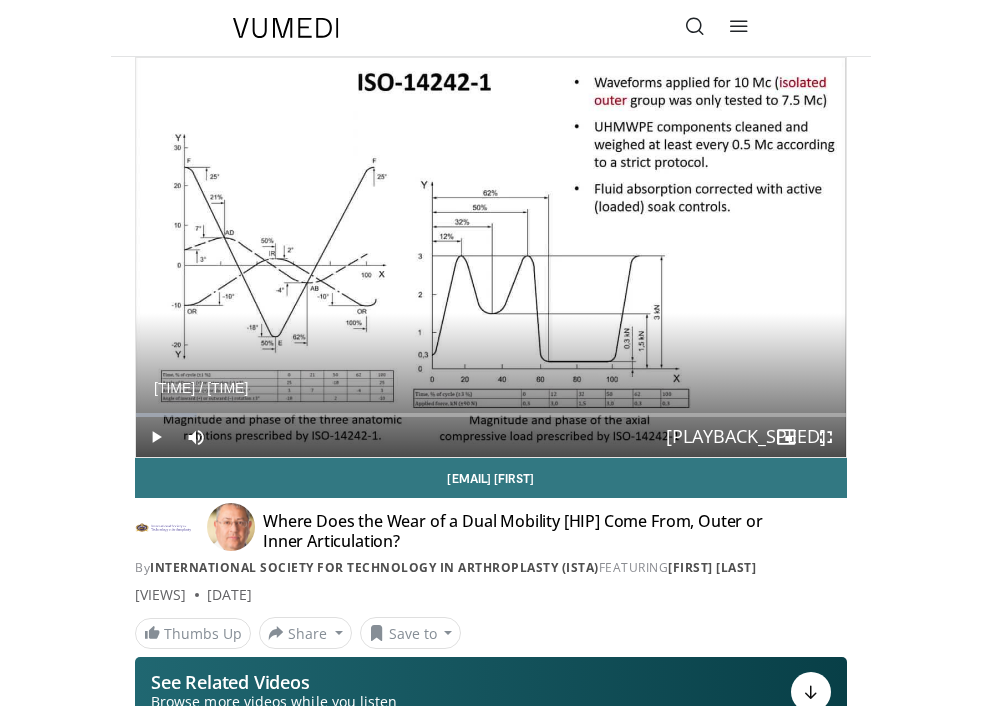scroll, scrollTop: 4, scrollLeft: 0, axis: vertical 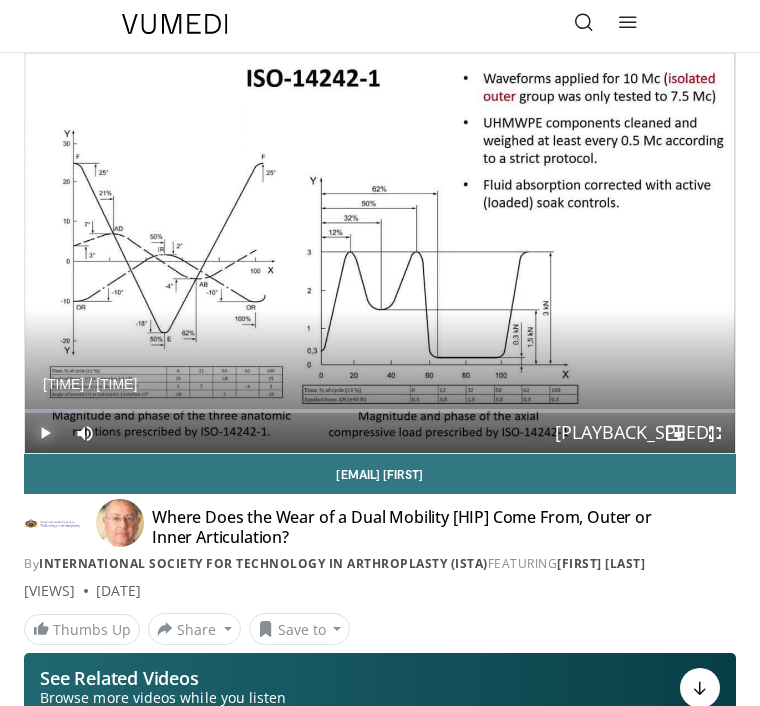 click at bounding box center (45, 433) 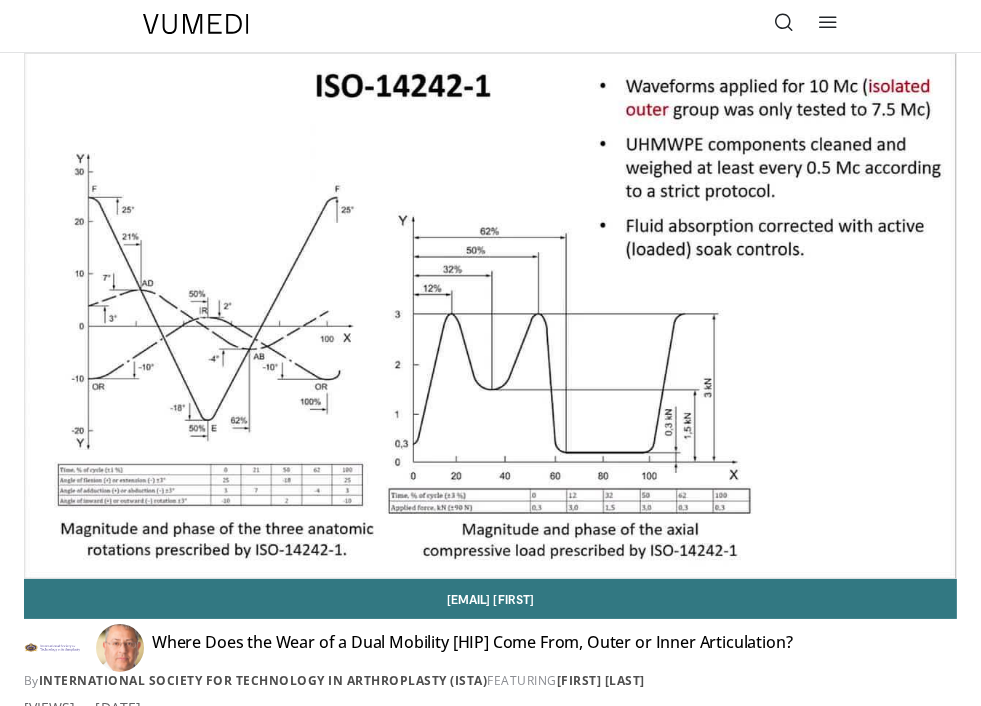 click on "Where Does the Wear of a Dual Mobility Hip Come From, Outer or Inner Articulation?
By
International Society for Technology in Arthroplasty (ISTA)
FEATURING
Hani Haider
By
International Society for Technology in Arthroplasty (ISTA)
FEATURING
Hani Haider" at bounding box center [490, 654] 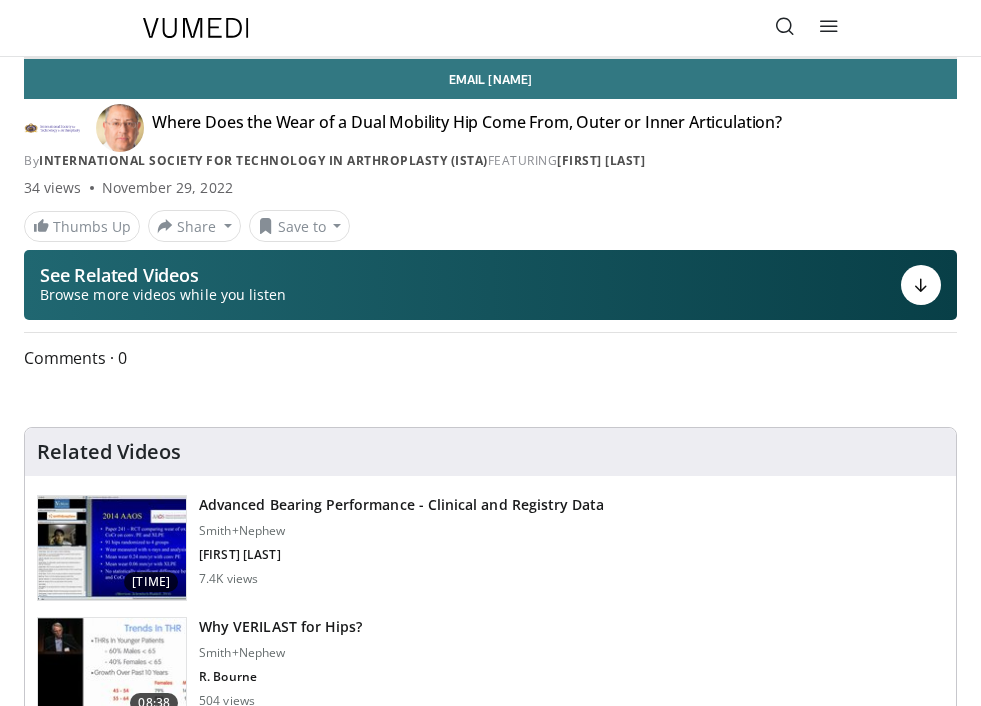 scroll, scrollTop: 0, scrollLeft: 0, axis: both 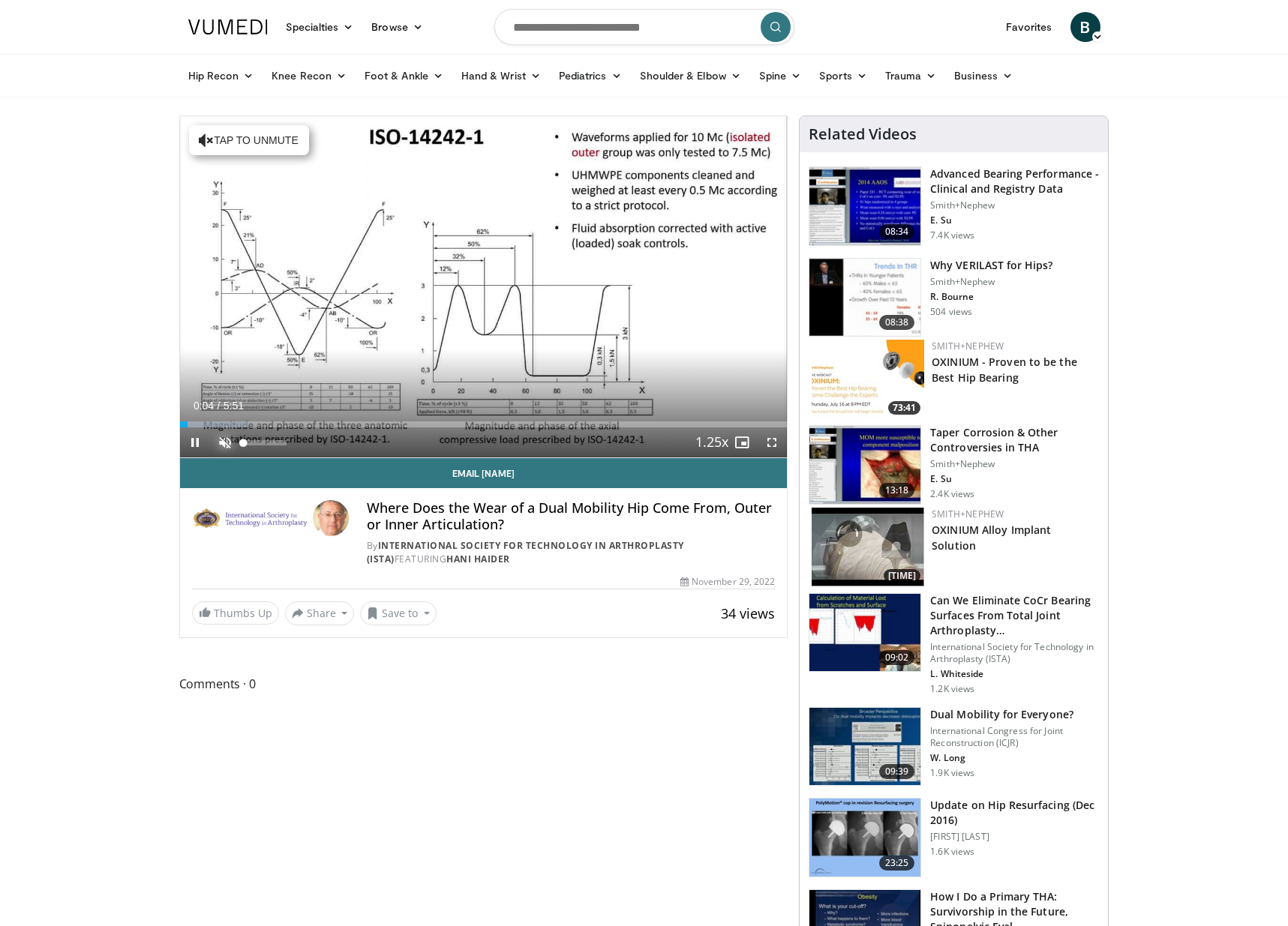 click at bounding box center (225, 442) 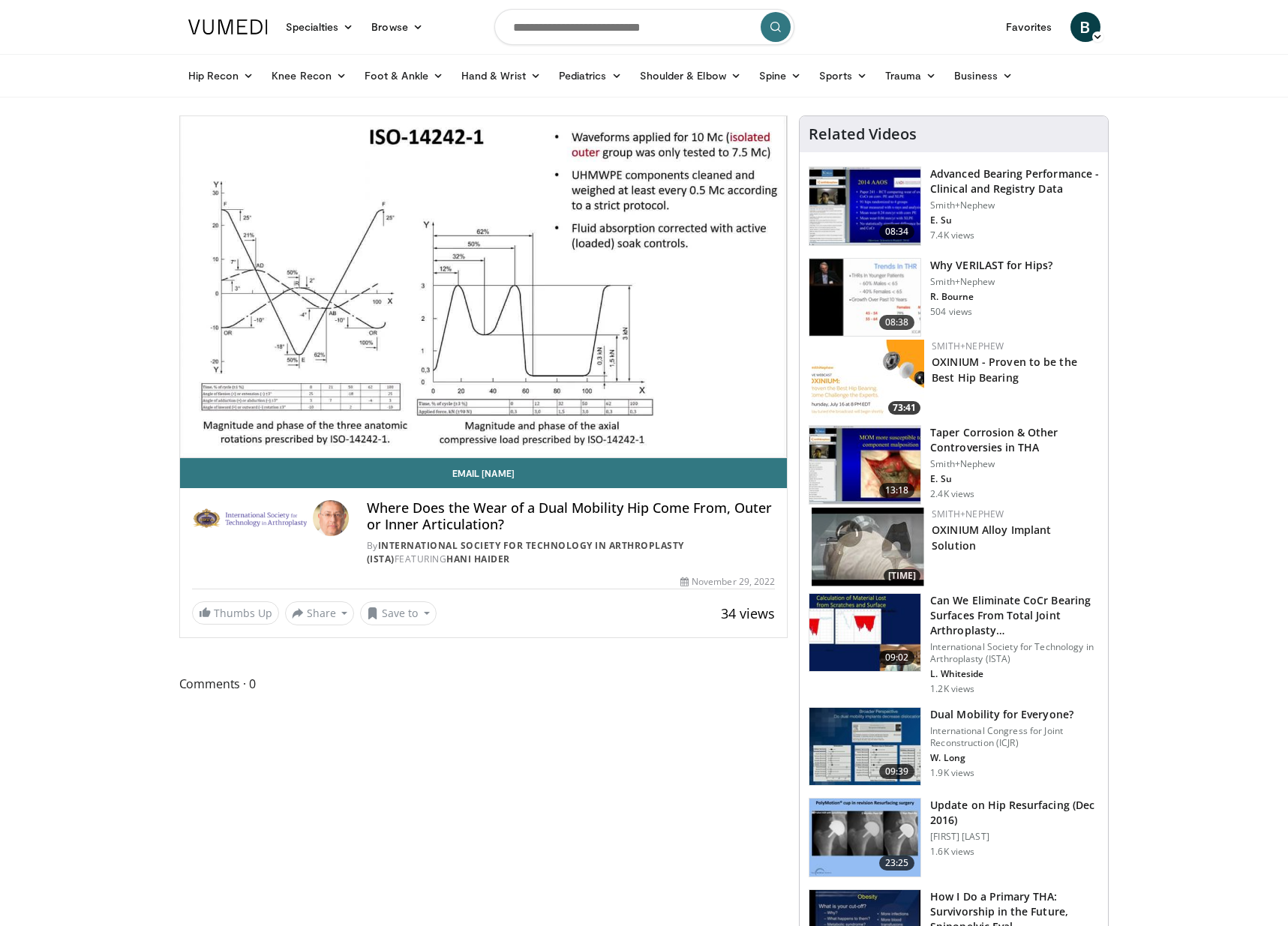 click on "Specialties
Adult & Family Medicine
Allergy, Asthma, Immunology
Anesthesiology
Cardiology
Dental
Dermatology
Endocrinology
Gastroenterology & Hepatology
General Surgery
Hematology & Oncology
Infectious Disease
Nephrology
Neurology
Neurosurgery
Obstetrics & Gynecology
Ophthalmology
Oral Maxillofacial
Orthopaedics
Otolaryngology
Pediatrics
Plastic Surgery
Podiatry
Psychiatry
Pulmonology
Radiation Oncology
Radiology
Rheumatology
Urology" at bounding box center (644, 1109) 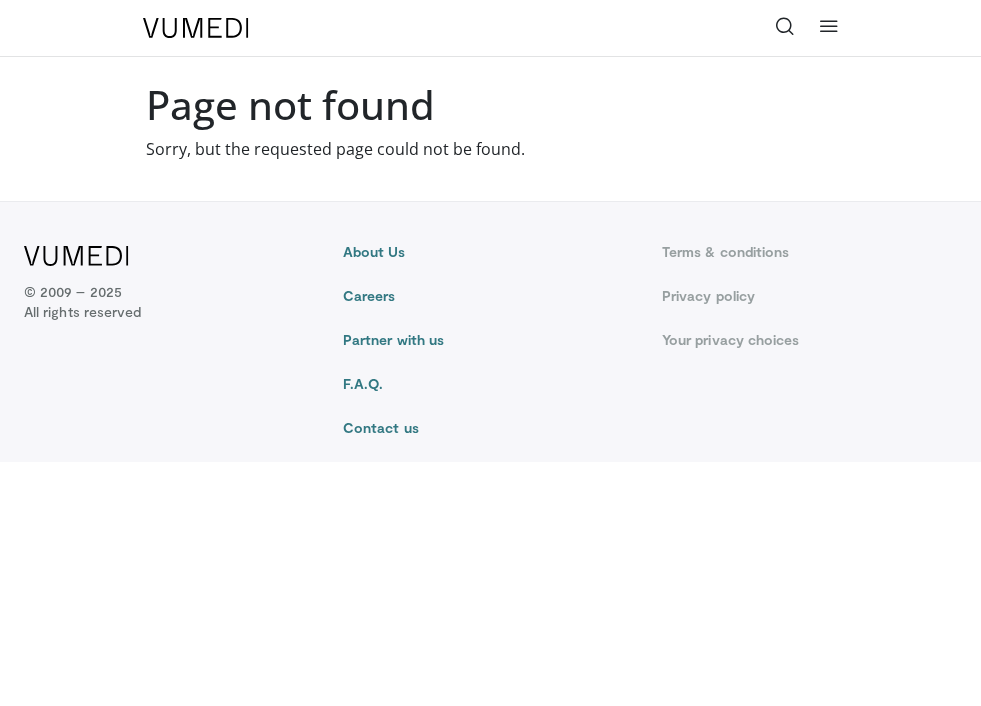 scroll, scrollTop: 0, scrollLeft: 0, axis: both 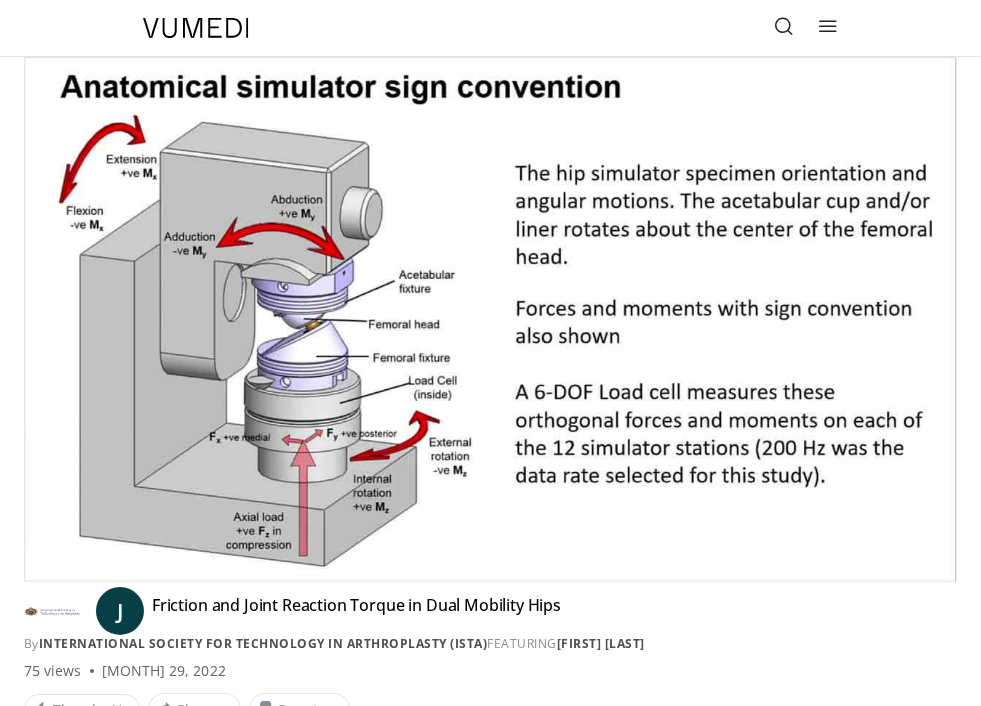 click on "Specialties
Adult & Family Medicine
Allergy, Asthma, Immunology
Anesthesiology
Cardiology
Dental
Dermatology
Endocrinology
Gastroenterology & Hepatology
General Surgery
Hematology & Oncology
Infectious Disease
Nephrology
Neurology
Neurosurgery
Obstetrics & Gynecology
Ophthalmology
Oral Maxillofacial
Orthopaedics
Otolaryngology
Pediatrics
Plastic Surgery
Podiatry
Psychiatry
Pulmonology
Radiation Oncology
Radiology
Rheumatology
Urology
Browse
Videos" at bounding box center (491, 28) 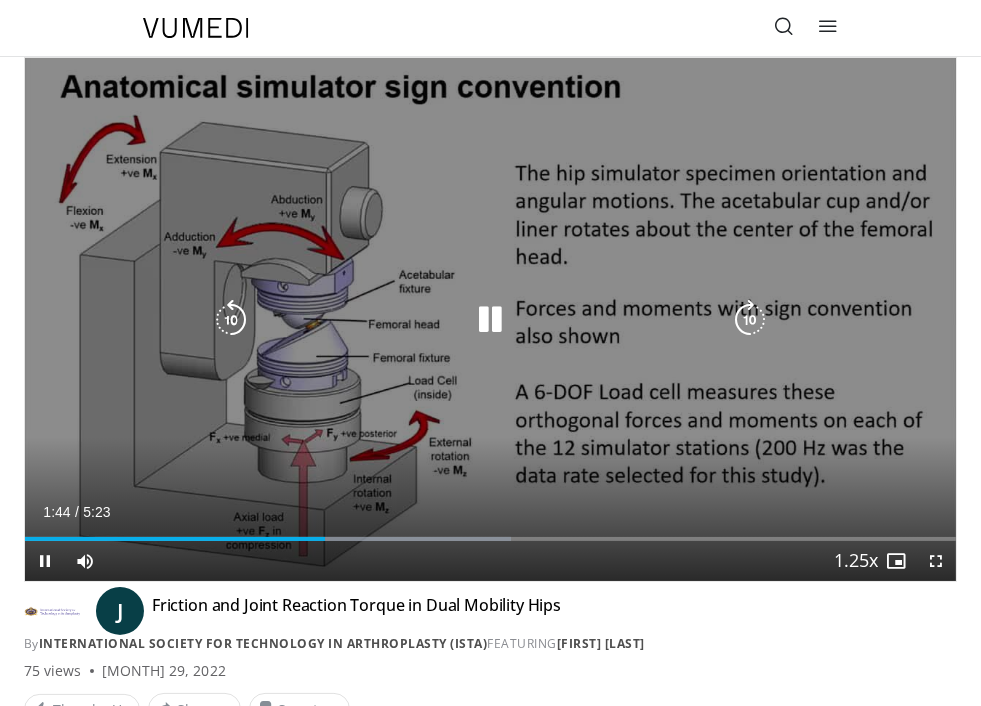 click on "Current Time  1:44 / Duration  5:23 Pause Skip Backward Skip Forward Mute Loaded :  52.19% 1:44 1:27 Stream Type  LIVE Seek to live, currently behind live LIVE   1.25x Playback Rate 0.5x 0.75x 1x 1.25x , selected 1.5x 1.75x 2x Chapters Chapters Descriptions descriptions off , selected Captions captions settings , opens captions settings dialog captions off , selected Audio Track en (Main) , selected Fullscreen Enable picture-in-picture mode" at bounding box center [490, 561] 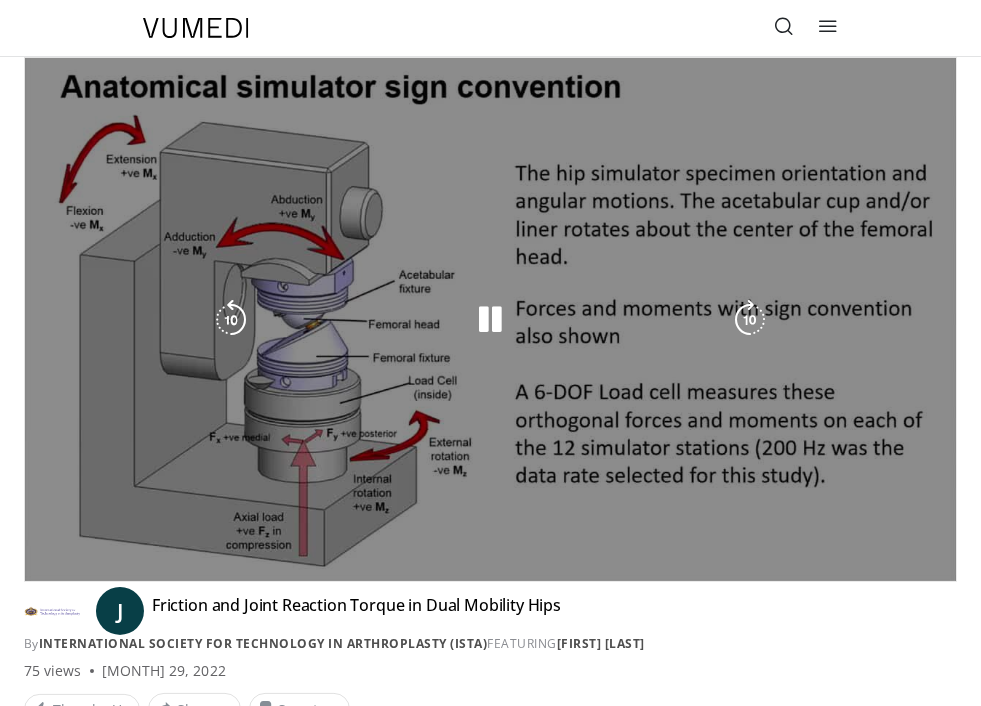 click on "**********" at bounding box center [490, 319] 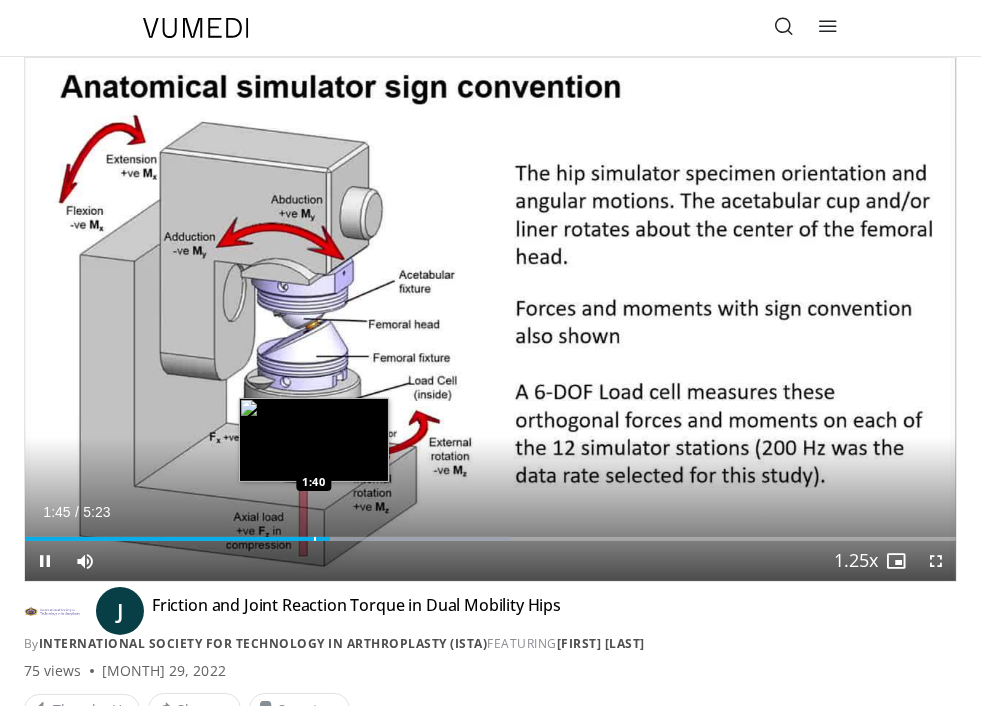 click at bounding box center (315, 539) 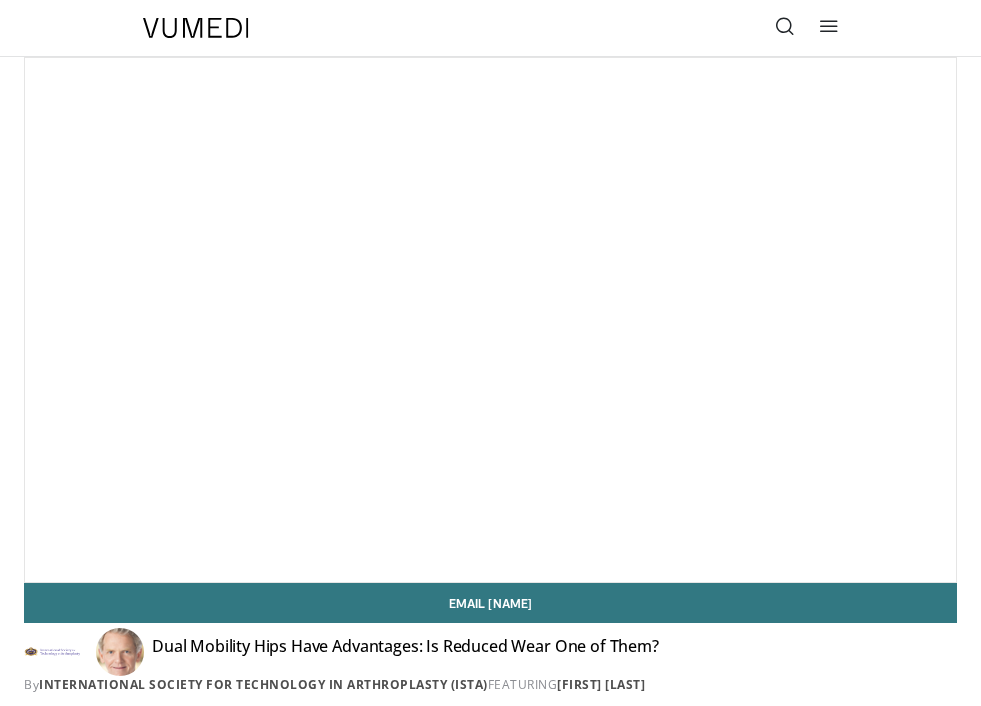 scroll, scrollTop: 0, scrollLeft: 0, axis: both 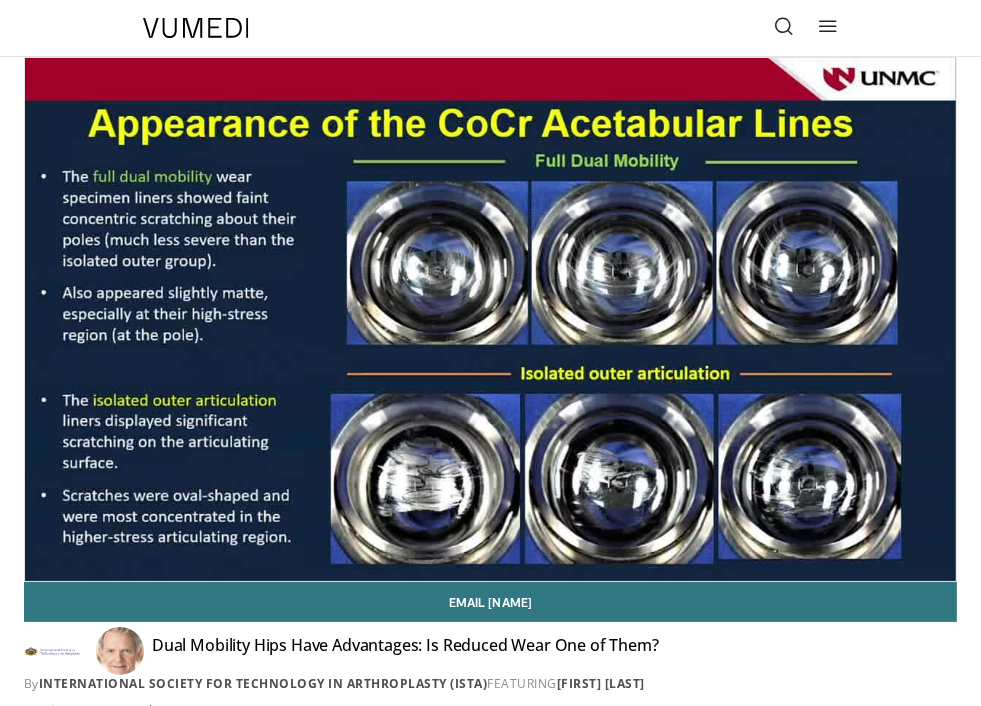 click on "Dual Mobility Hips Have Advantages: Is Reduced Wear One of Them?" at bounding box center (405, 651) 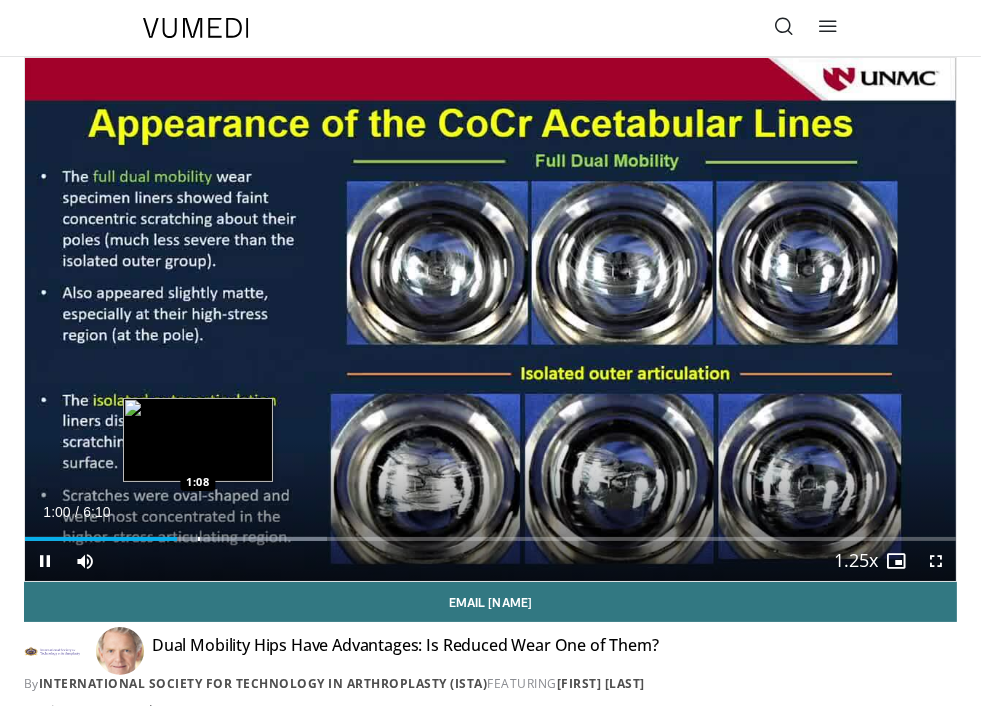 click on "Loaded :  32.43% 1:00 1:08" at bounding box center (490, 531) 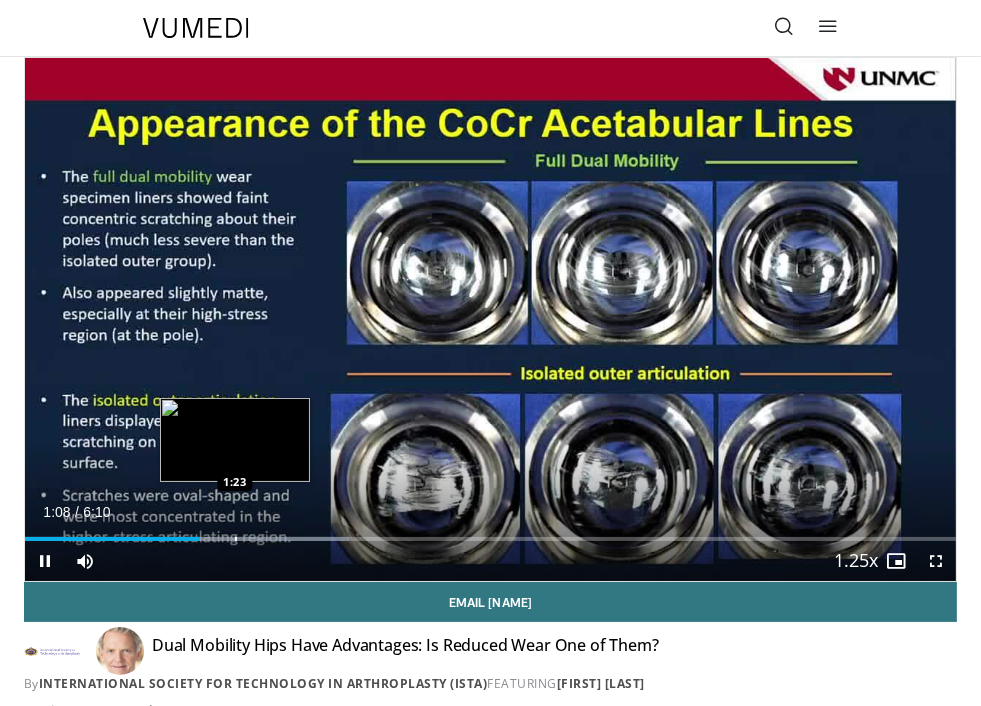 click on "Loaded :  34.84% 1:08 1:23" at bounding box center [490, 531] 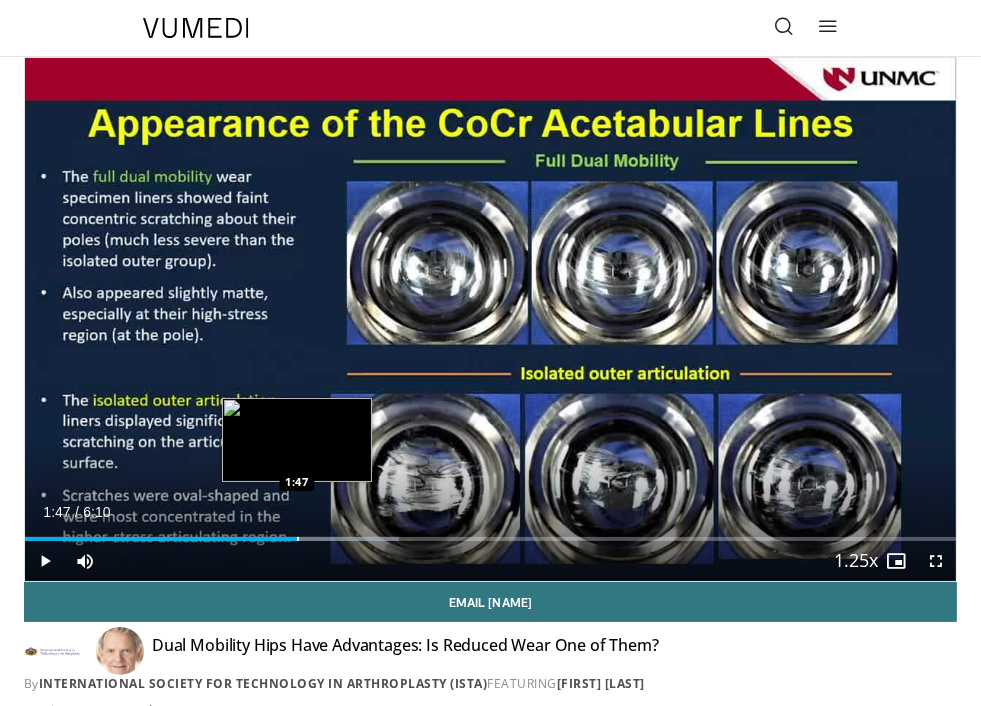click at bounding box center (298, 539) 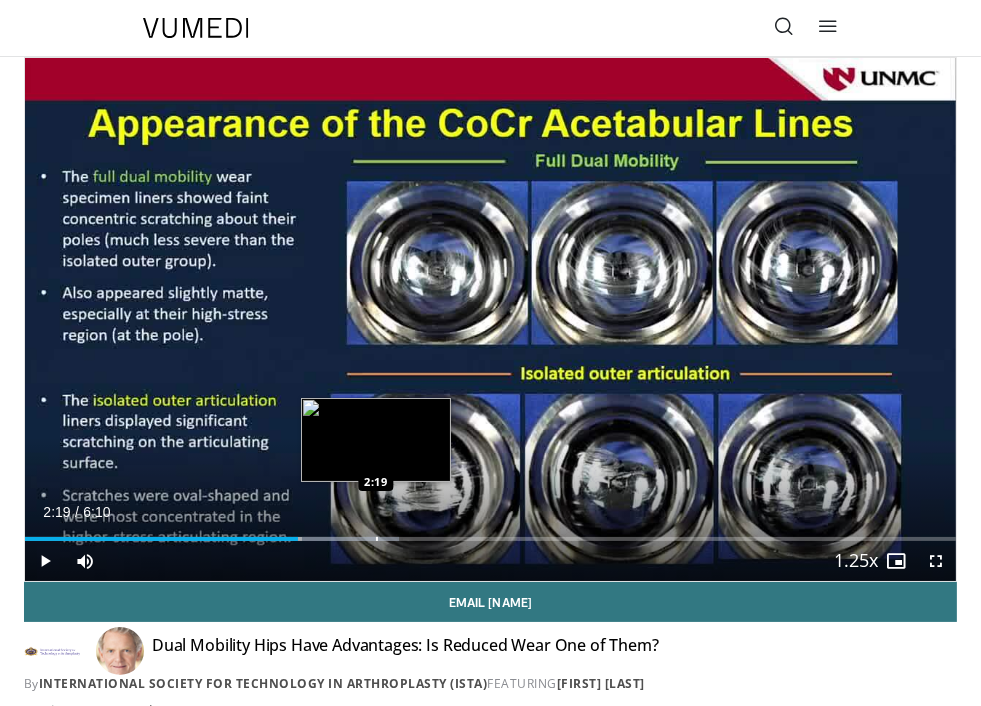 click at bounding box center (377, 539) 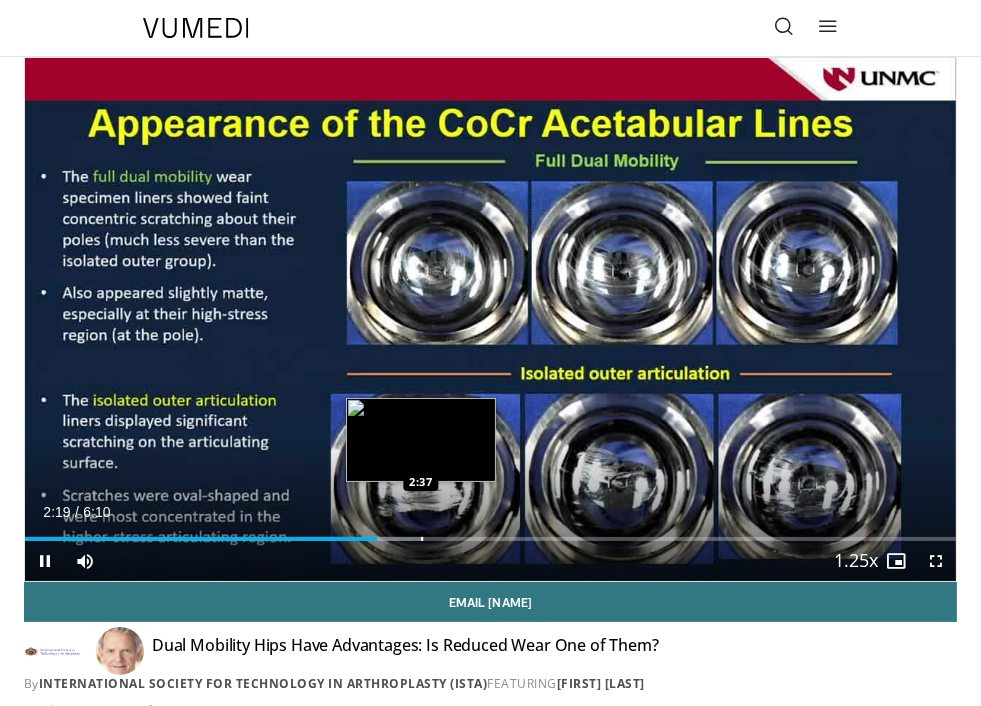 click at bounding box center (422, 539) 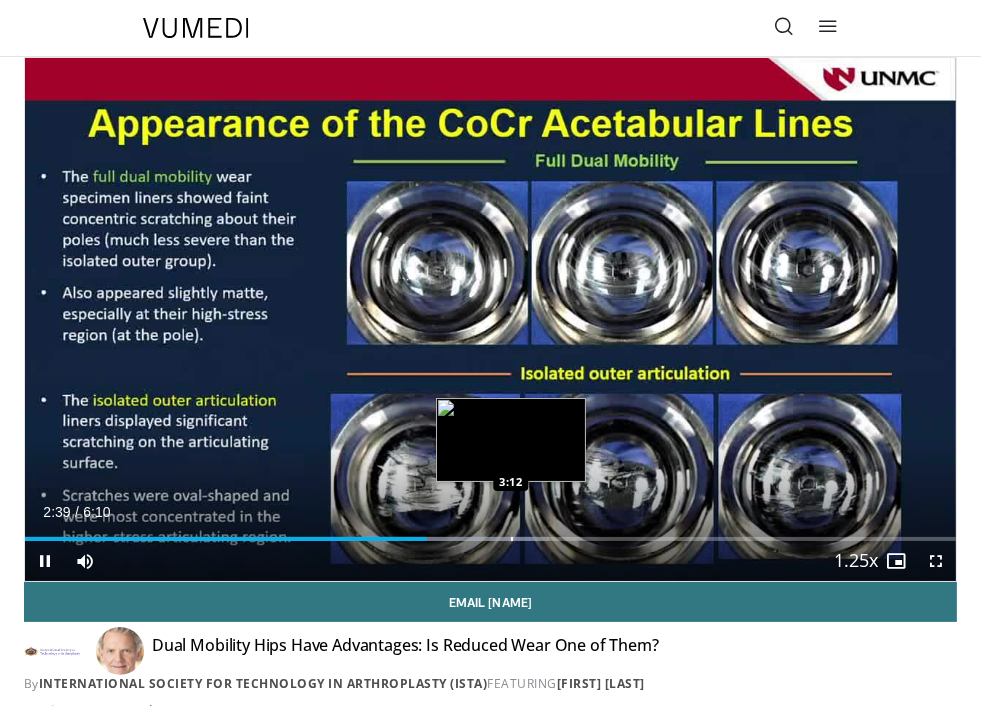 click at bounding box center [512, 539] 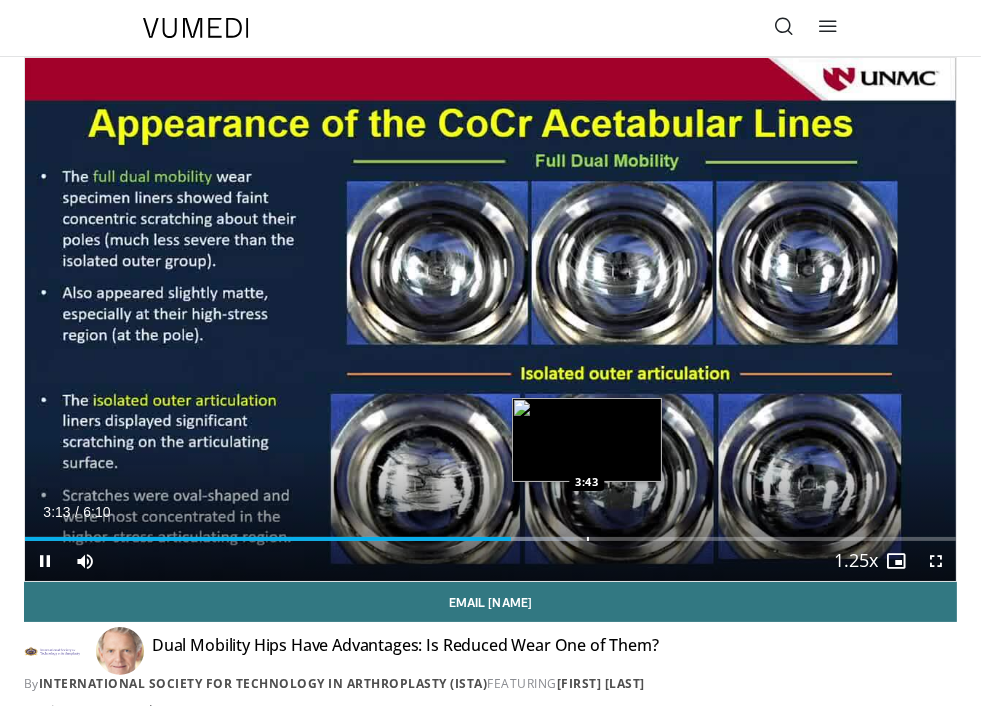 click at bounding box center (588, 539) 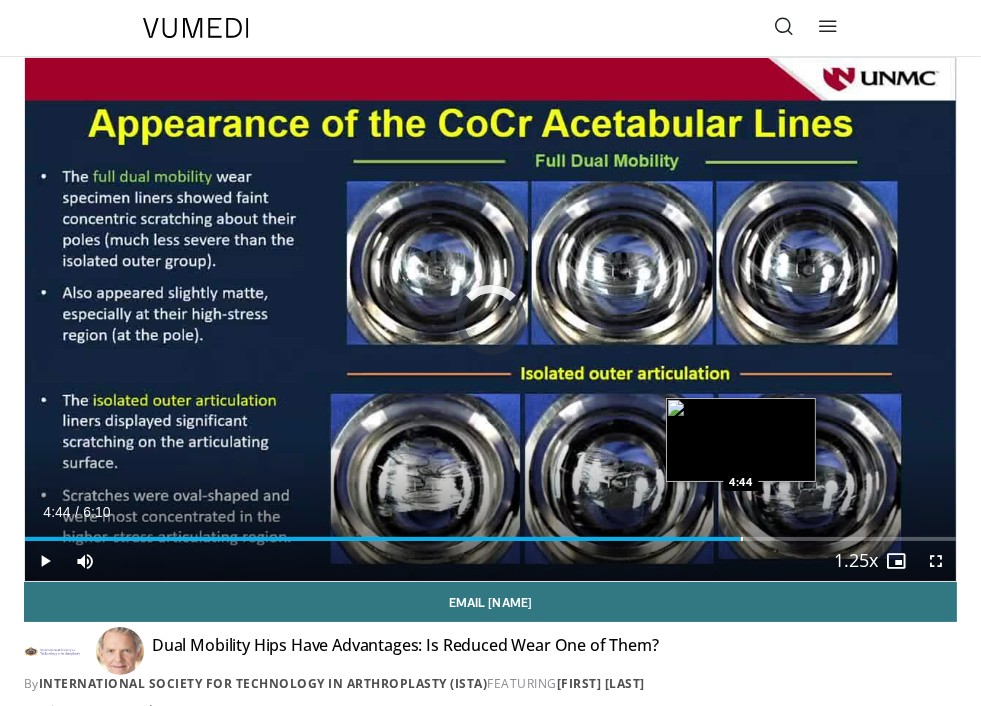 click on "Loaded :  67.57% 4:44 4:44" at bounding box center (490, 531) 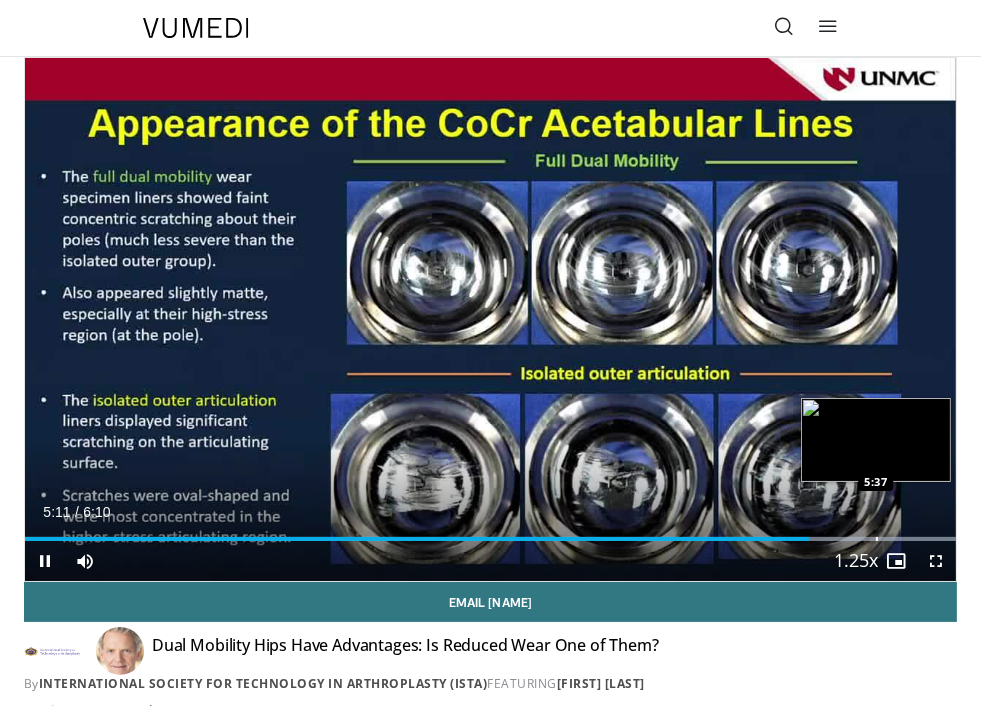 click on "Loaded :  100.00% 5:11 5:37" at bounding box center [490, 531] 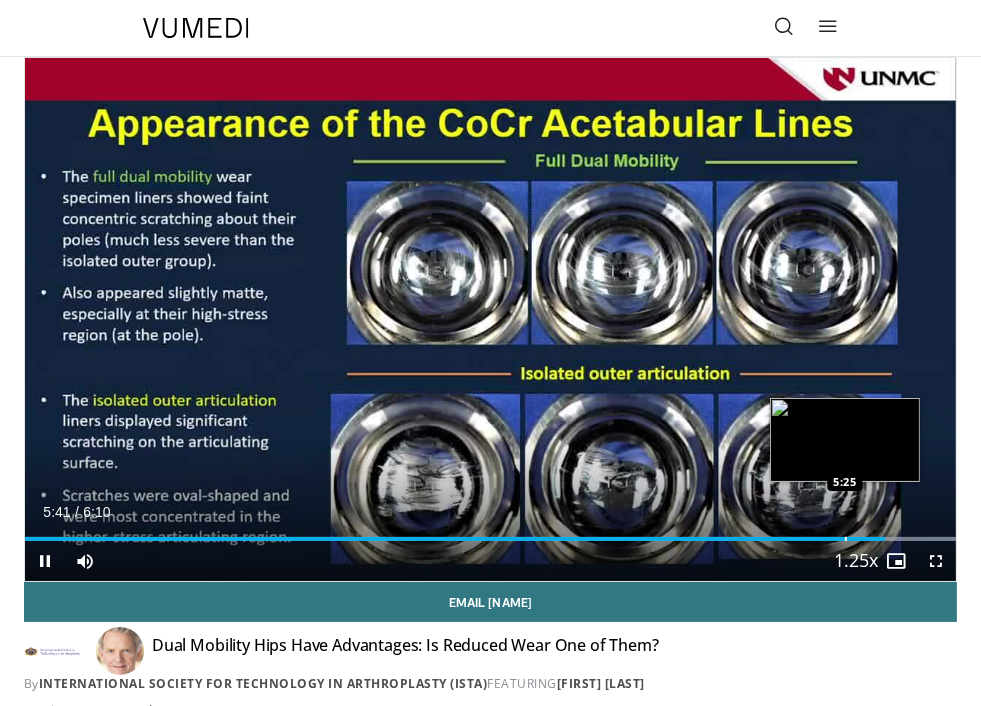click on "Loaded :  100.00% 5:41 5:25" at bounding box center (490, 531) 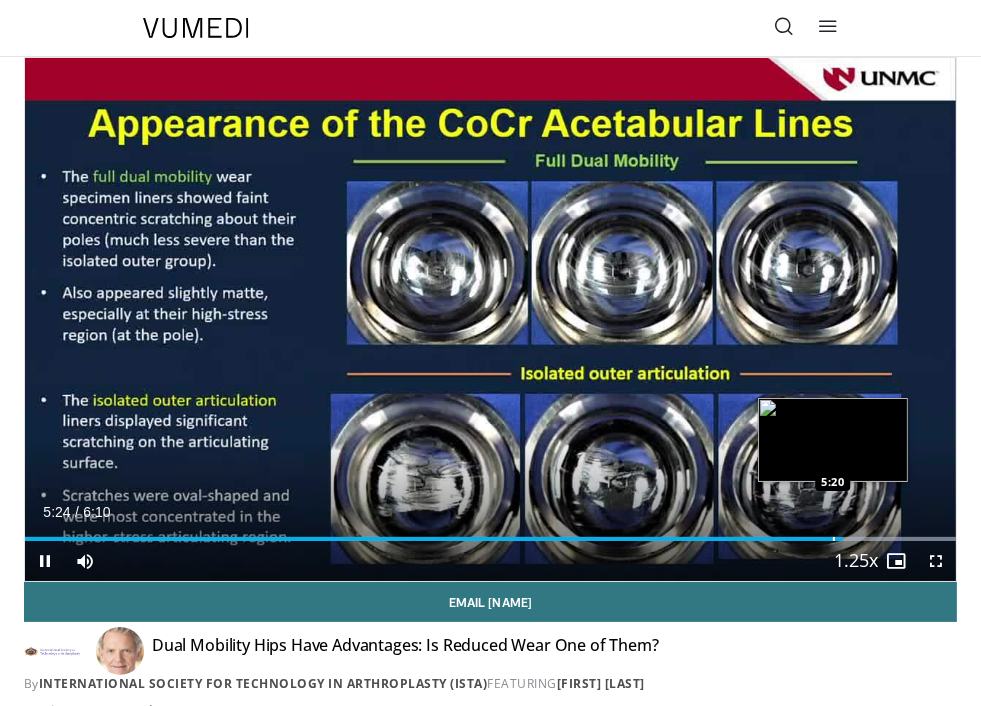 click at bounding box center [834, 539] 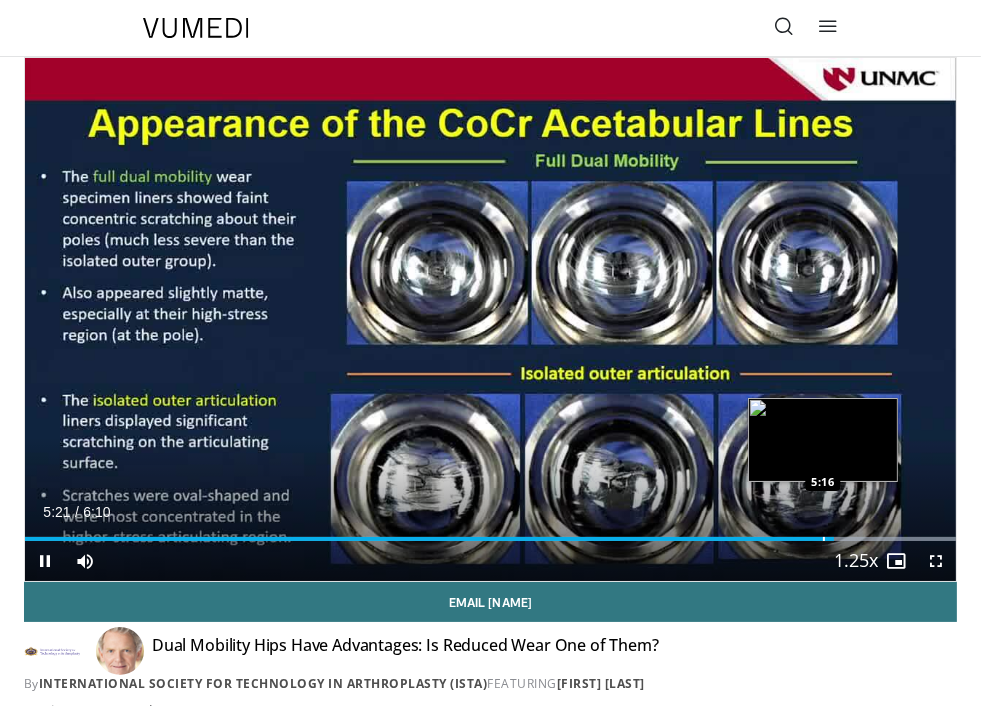 click at bounding box center [824, 539] 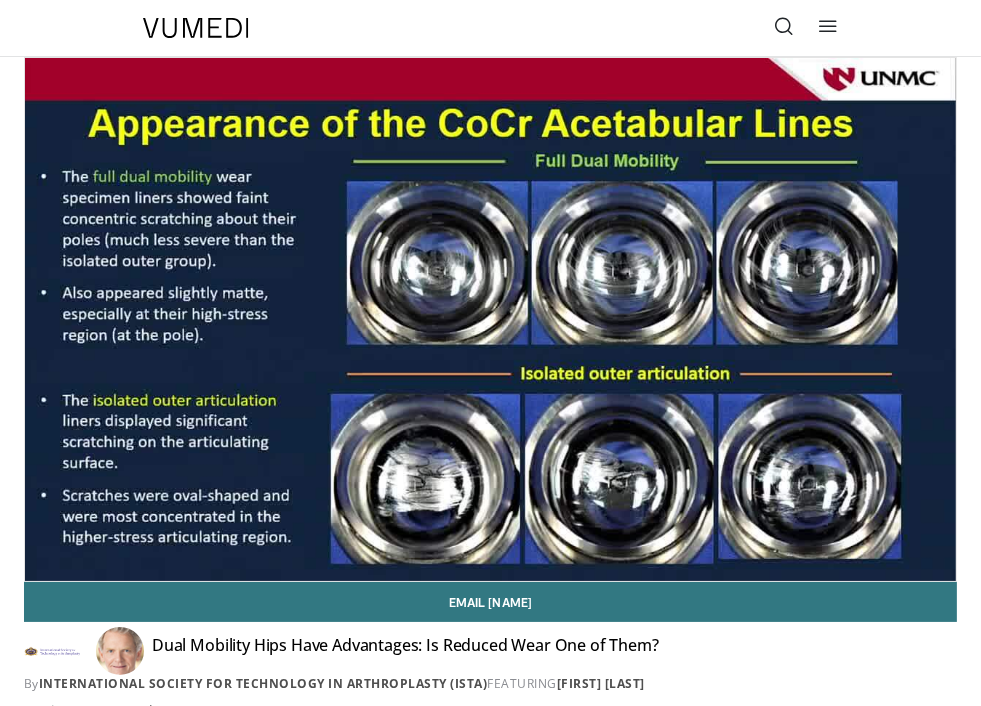 click on "Dual Mobility Hips Have Advantages: Is Reduced Wear One of Them?
By
International Society for Technology in Arthroplasty (ISTA)
FEATURING
Garvin Kevin" at bounding box center [484, 651] 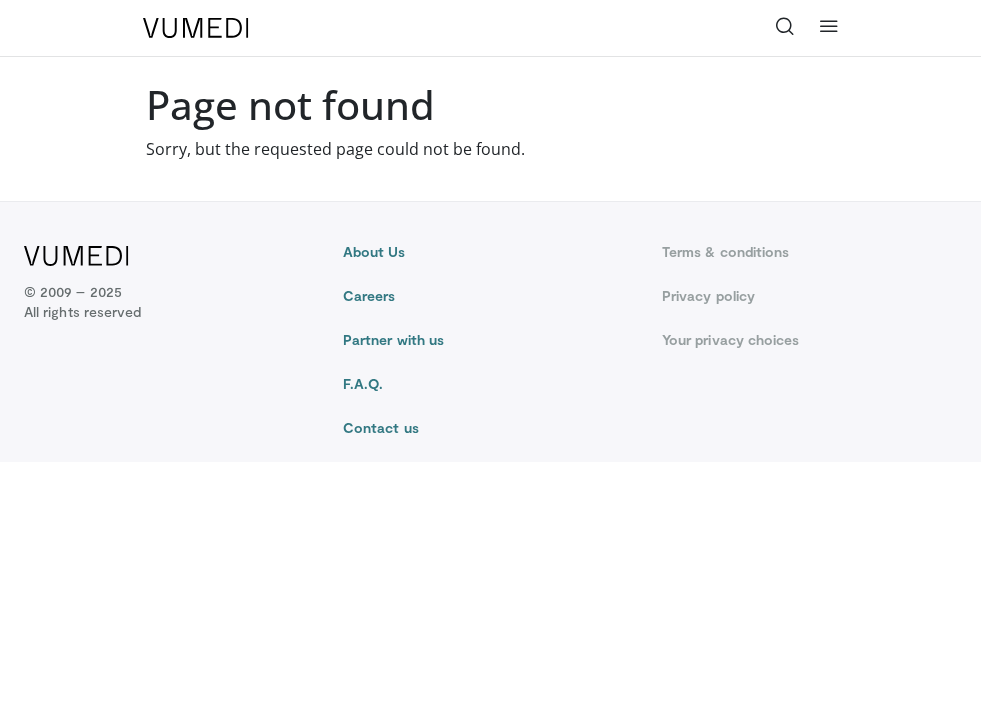 scroll, scrollTop: 0, scrollLeft: 0, axis: both 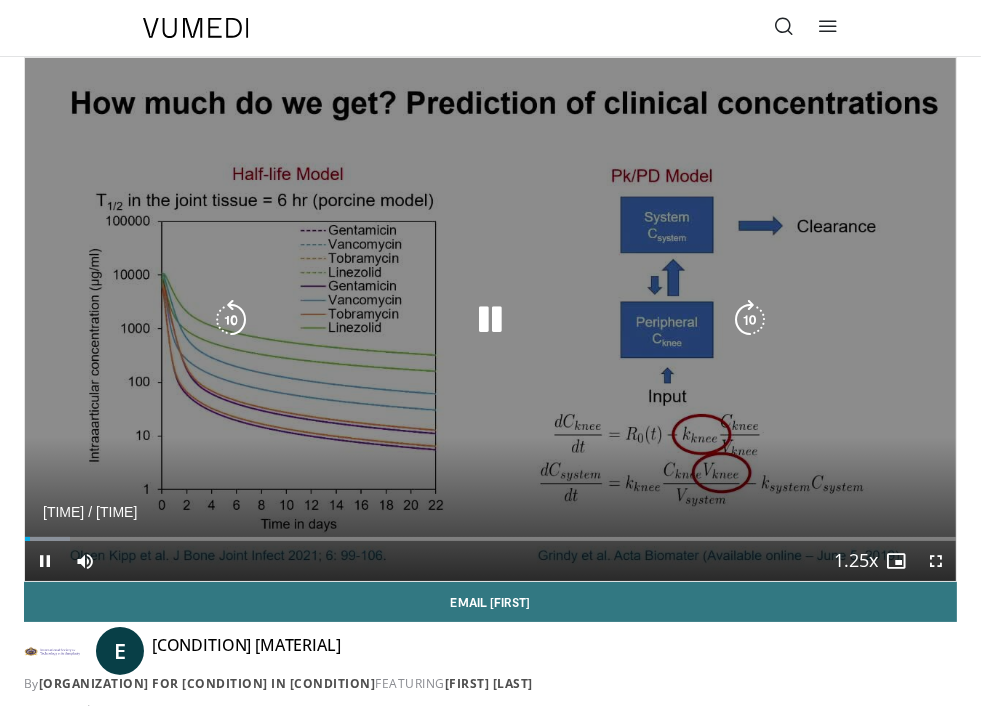click at bounding box center [491, 320] 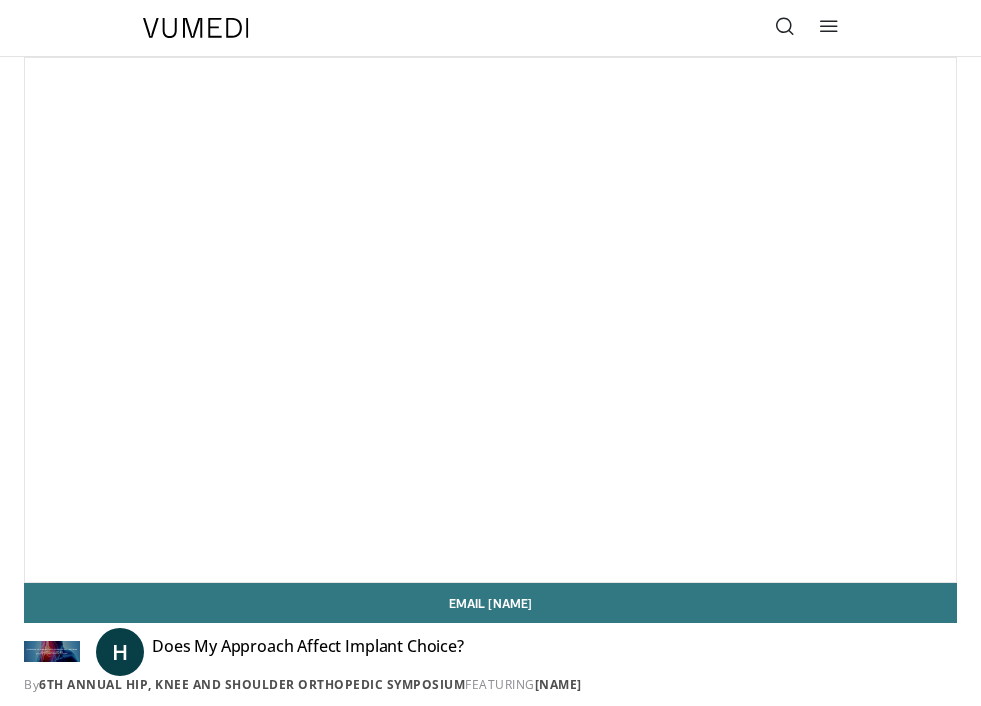 scroll, scrollTop: 0, scrollLeft: 0, axis: both 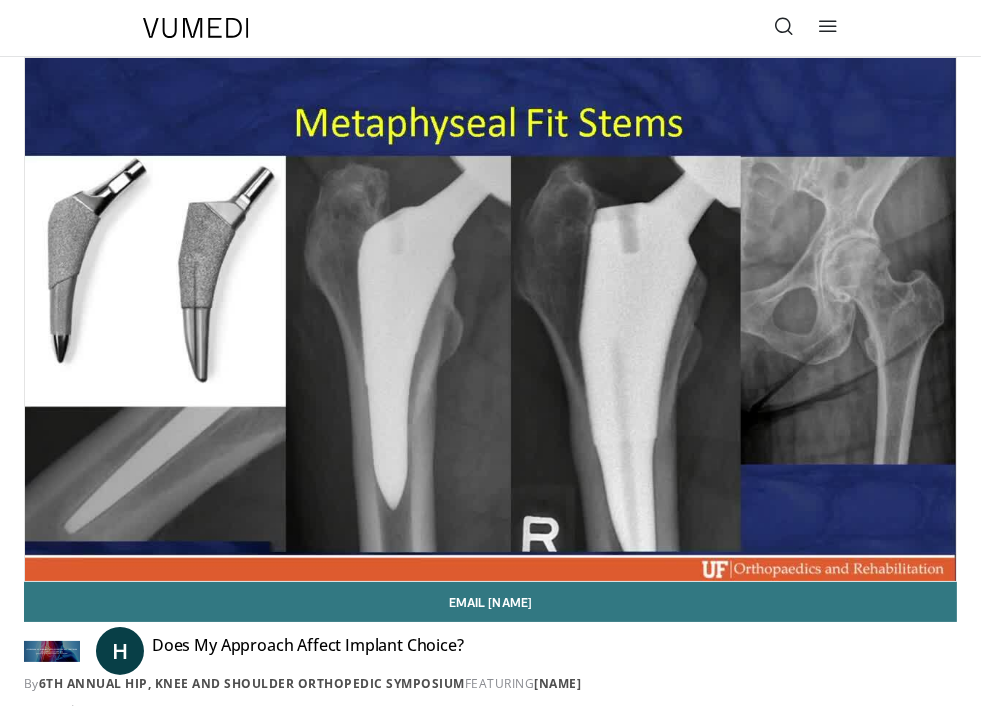 click on "Does My Approach Affect Implant Choice?
By
6th Annual Hip, Knee and Shoulder Orthopedic Symposium
FEATURING
Hari Parvataneni" at bounding box center [484, 651] 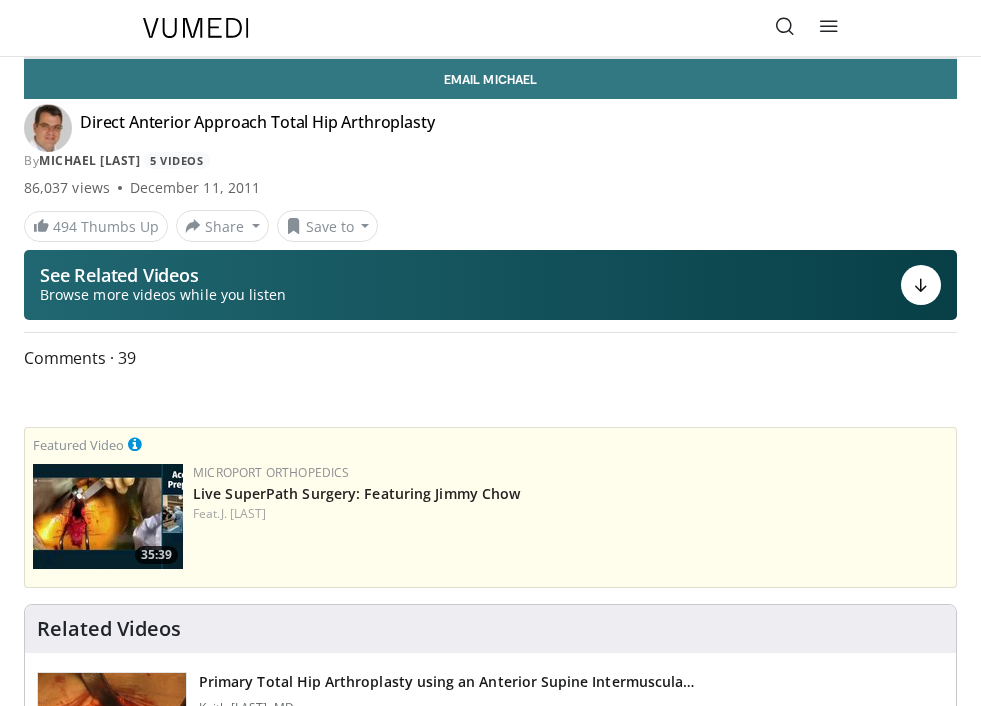 scroll, scrollTop: 0, scrollLeft: 0, axis: both 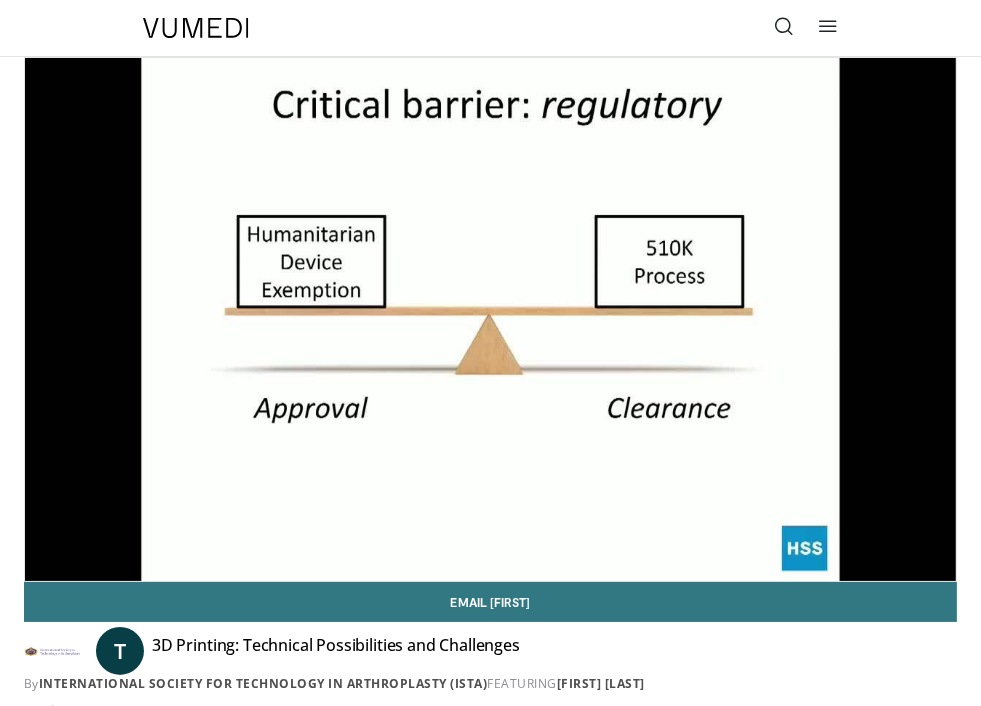 click on "3D Printing: Technical Possibilities and Challenges" at bounding box center [336, 651] 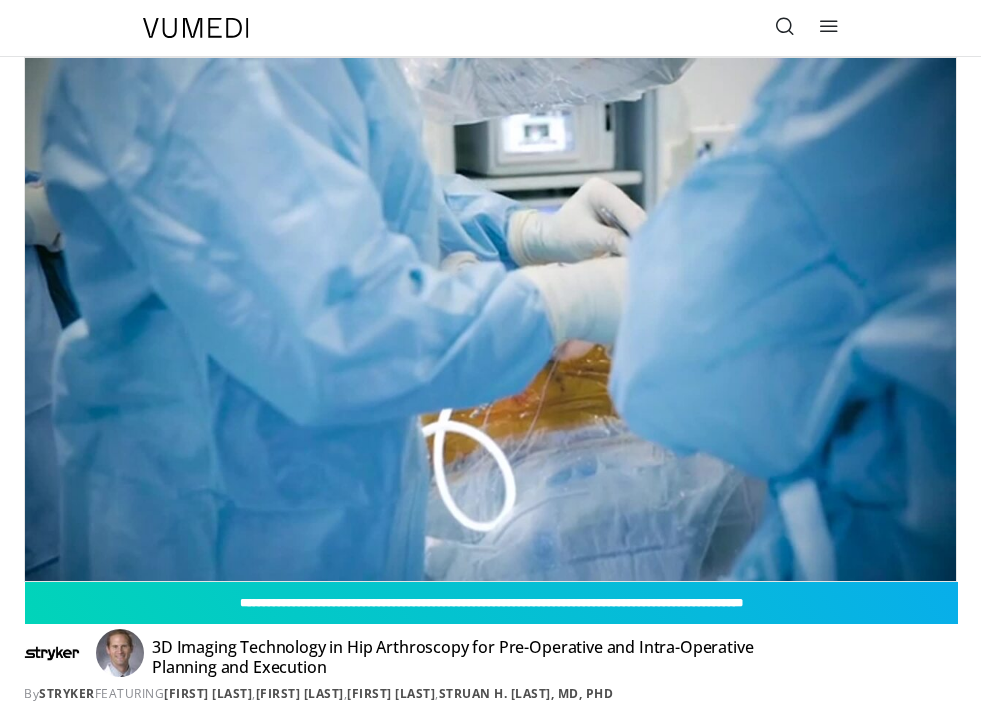 scroll, scrollTop: 0, scrollLeft: 0, axis: both 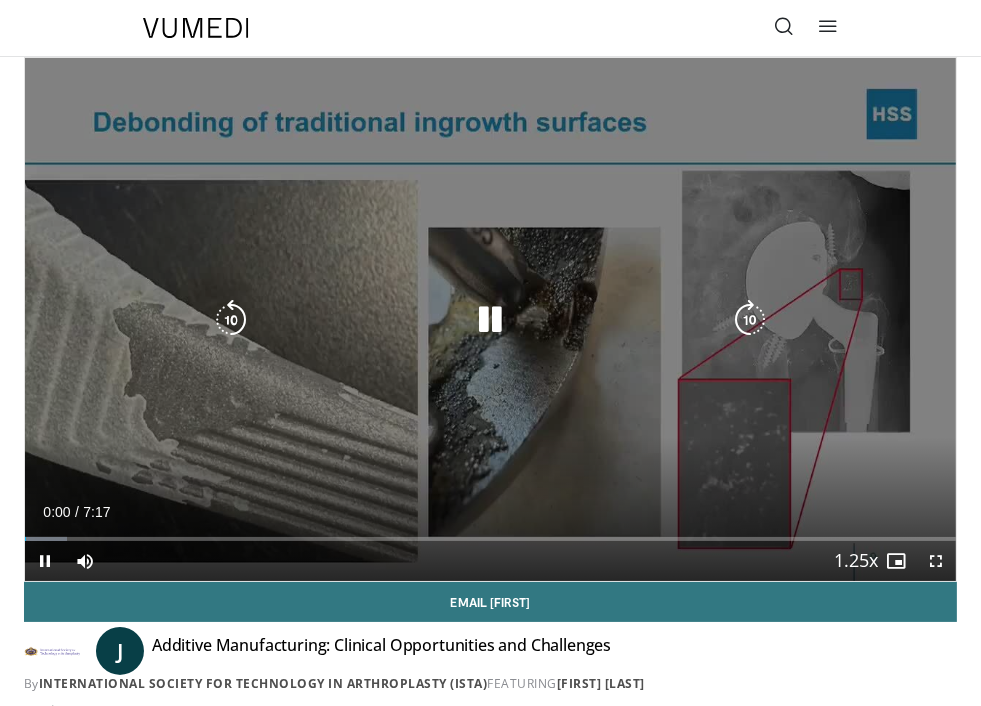 click at bounding box center (491, 320) 